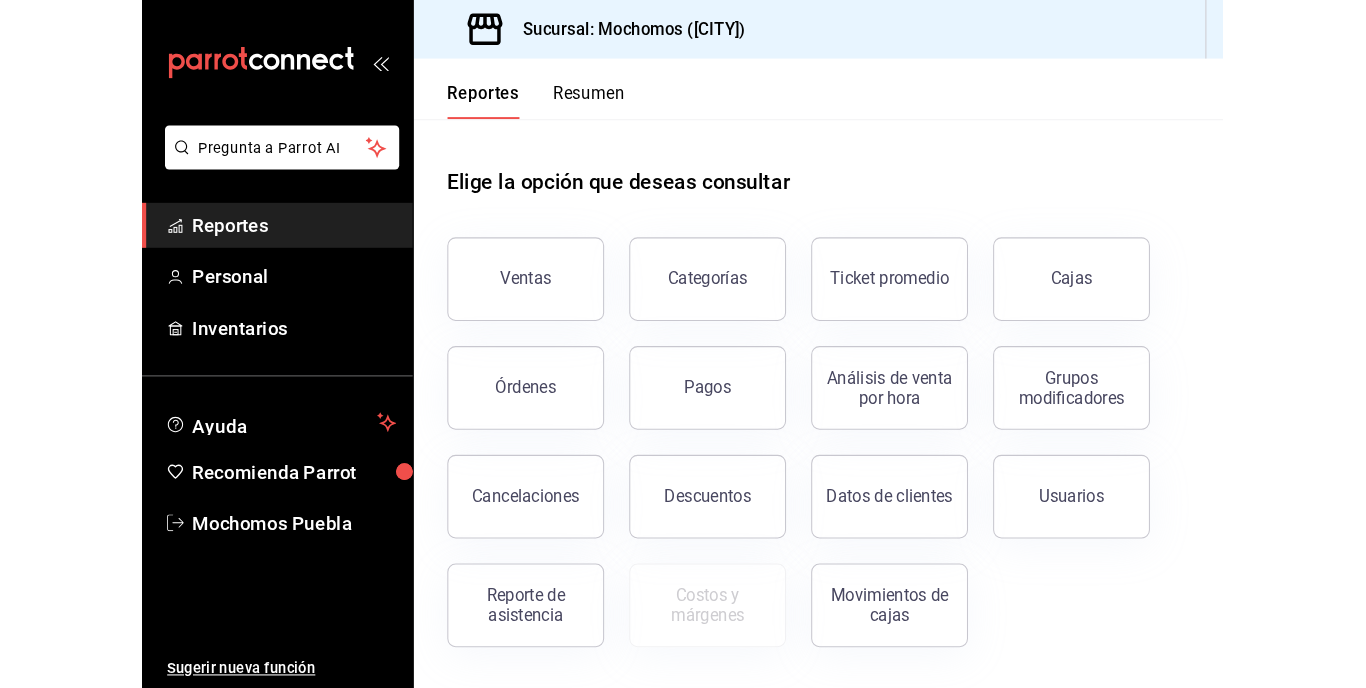 scroll, scrollTop: 0, scrollLeft: 0, axis: both 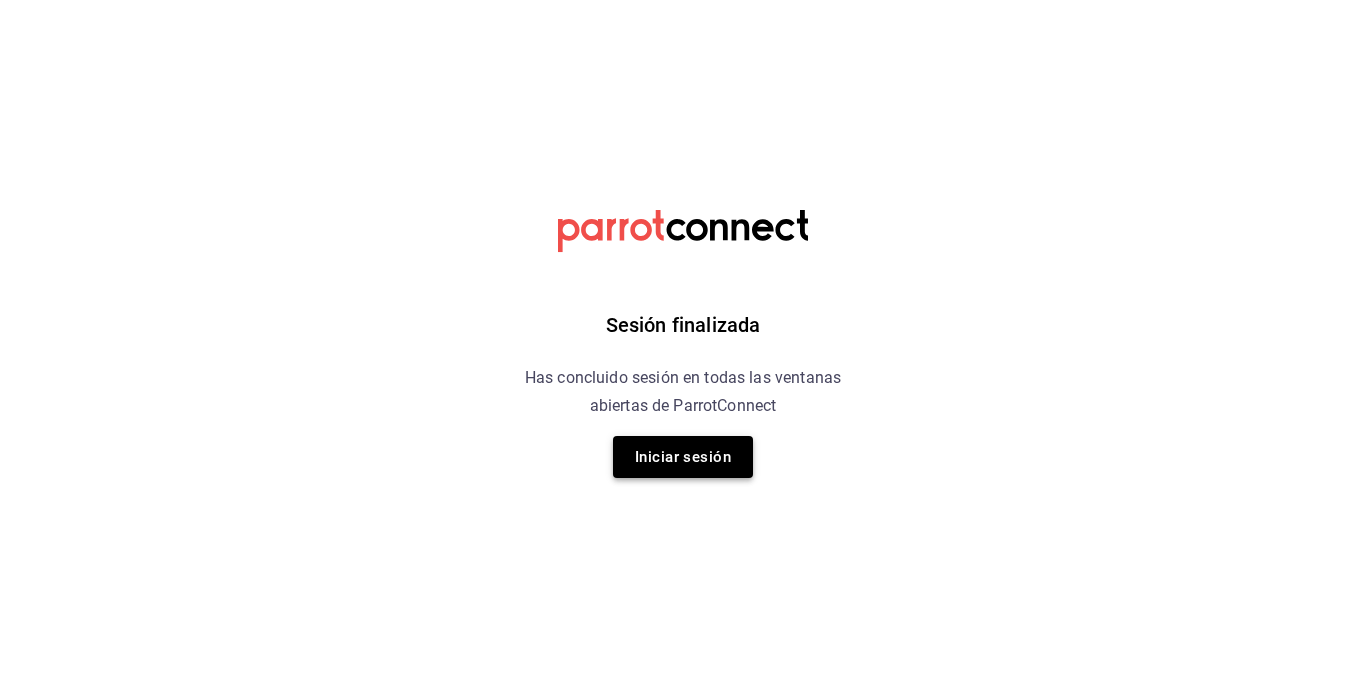 click on "Iniciar sesión" at bounding box center (683, 457) 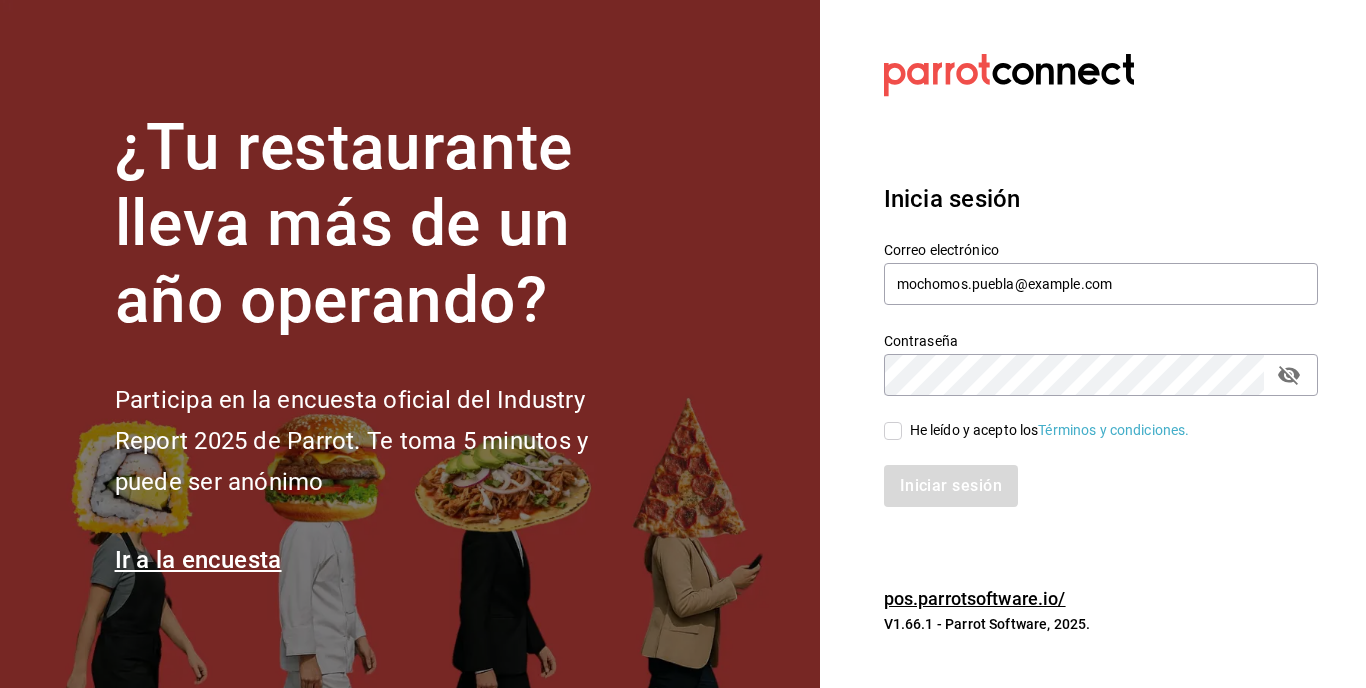 drag, startPoint x: 872, startPoint y: 429, endPoint x: 890, endPoint y: 435, distance: 18.973665 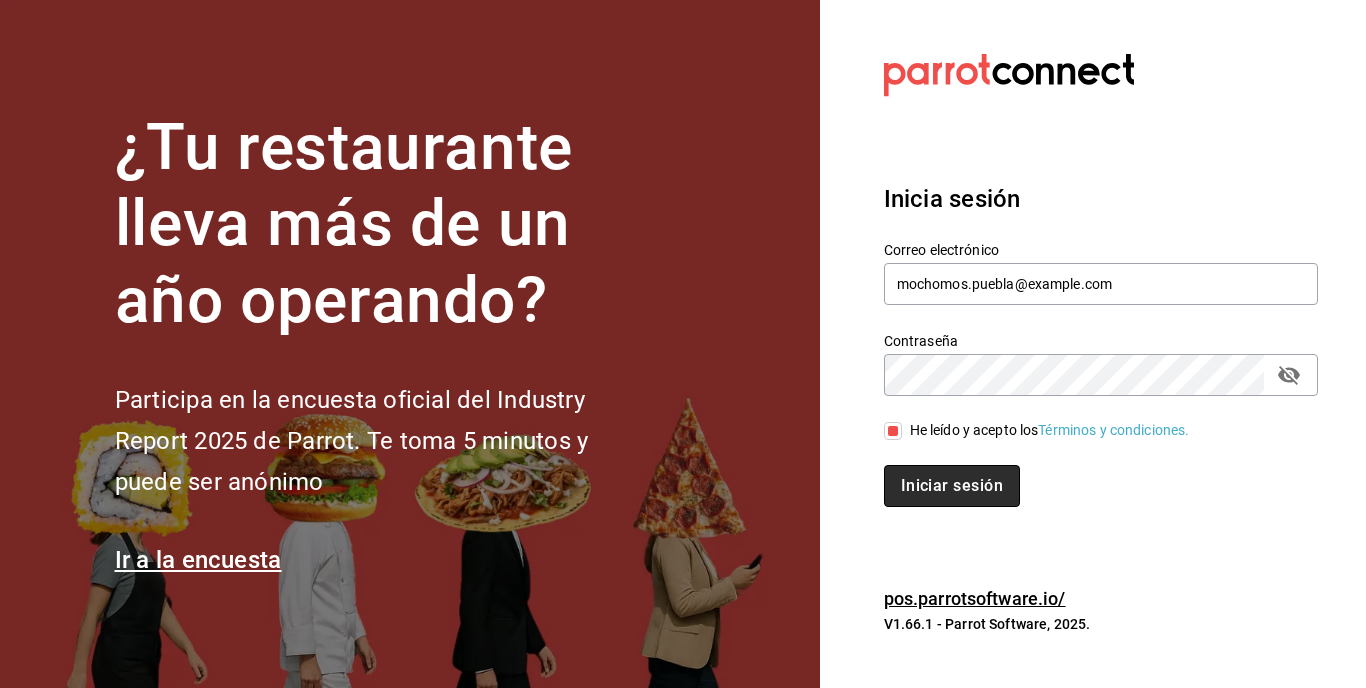 click on "Iniciar sesión" at bounding box center (952, 486) 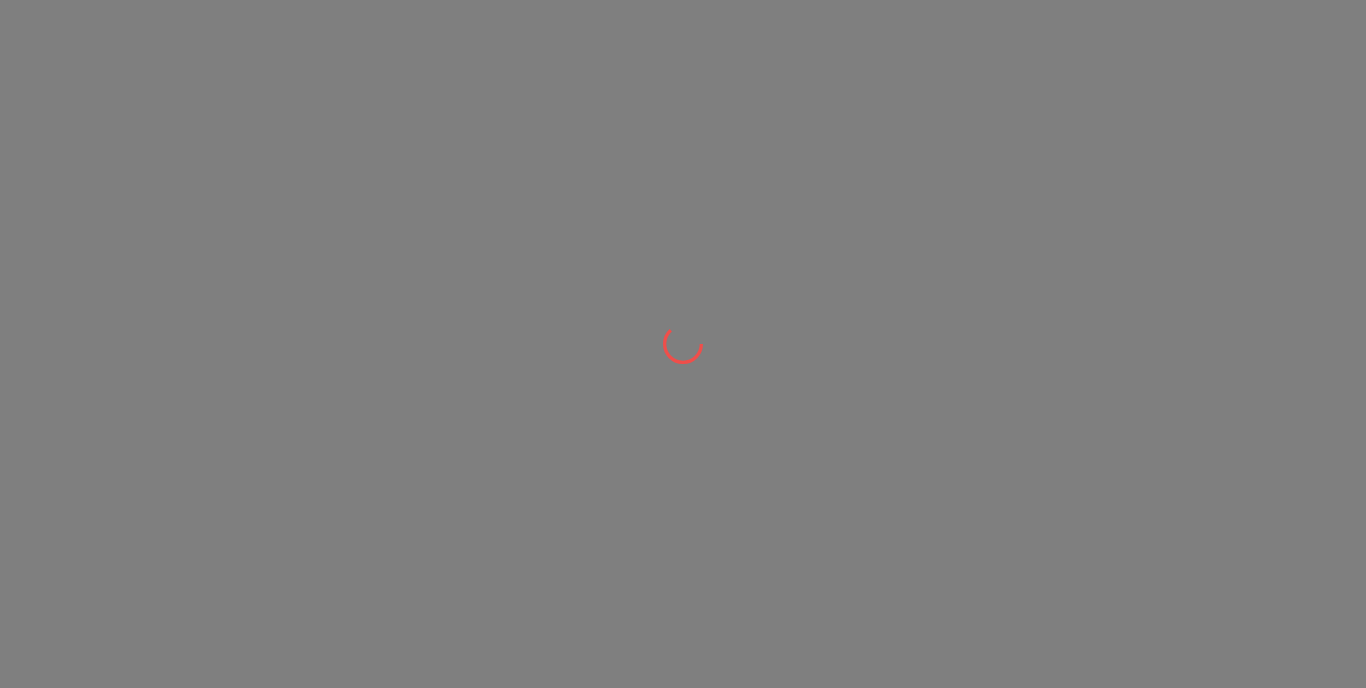 scroll, scrollTop: 0, scrollLeft: 0, axis: both 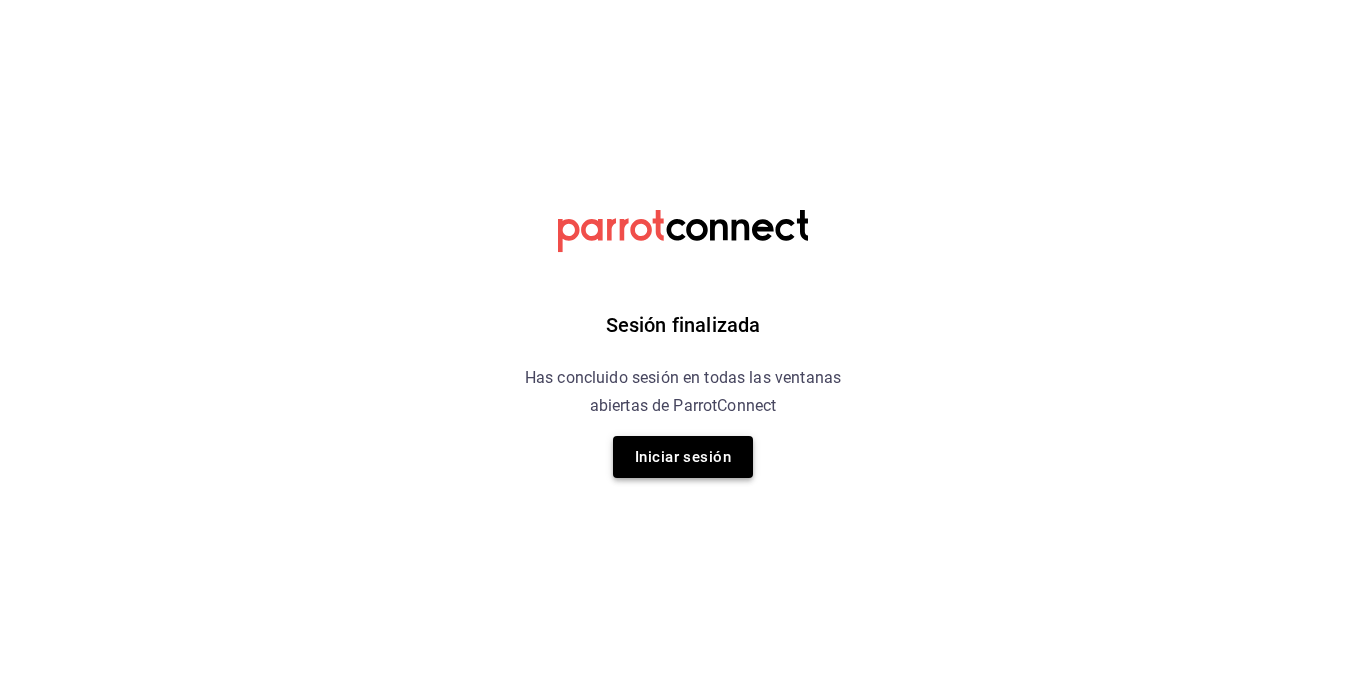 click on "Iniciar sesión" at bounding box center (683, 457) 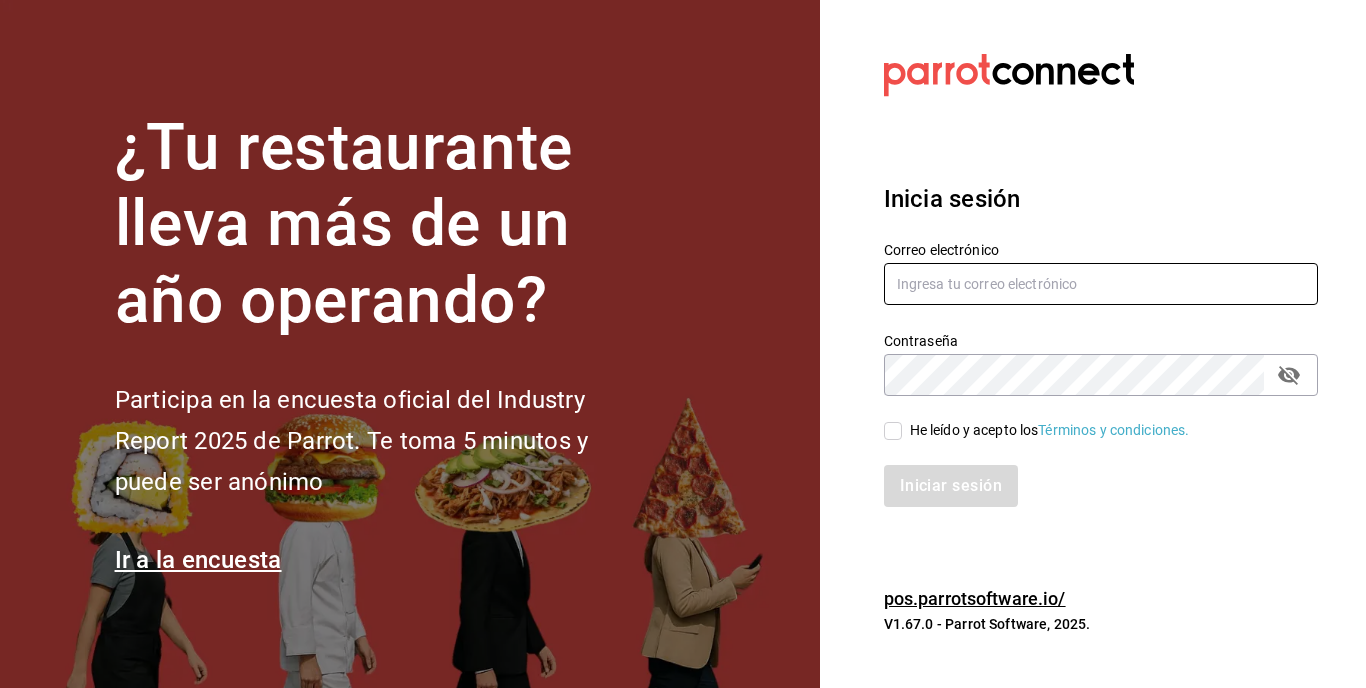 type on "mochomos.puebla@grupocosteno.com" 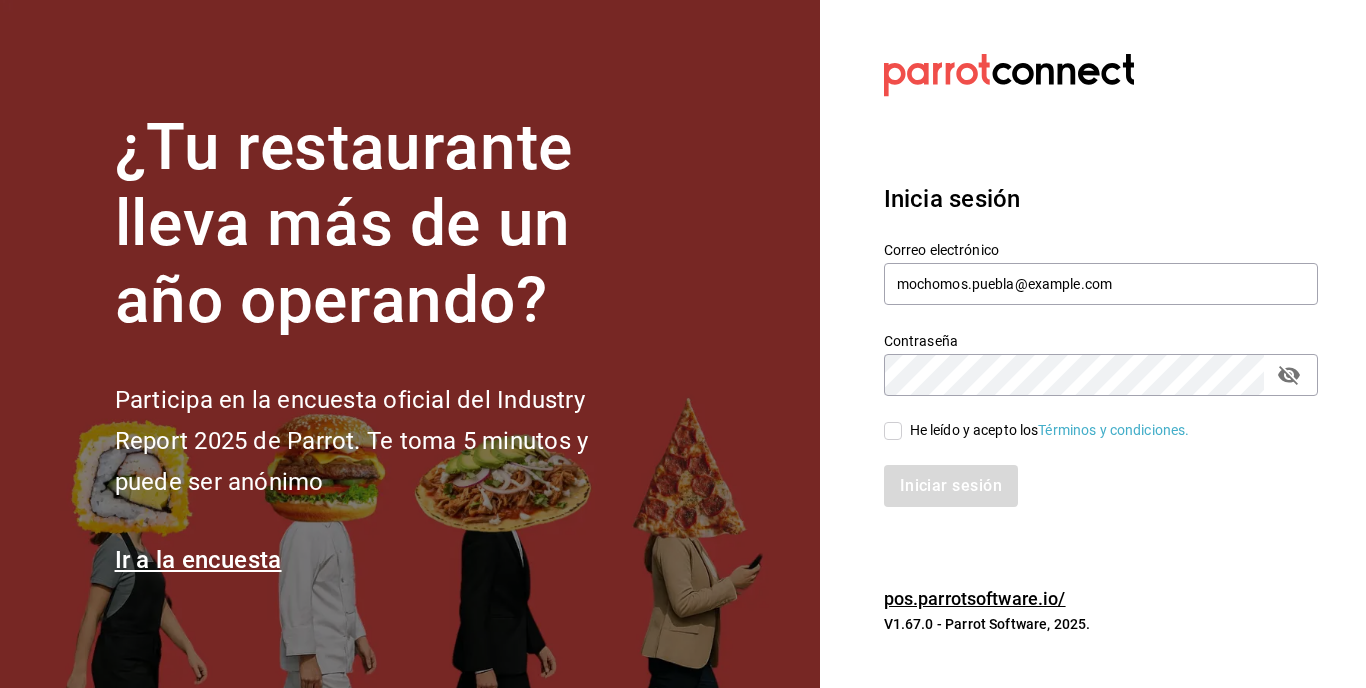 click on "He leído y acepto los  Términos y condiciones." at bounding box center [1046, 430] 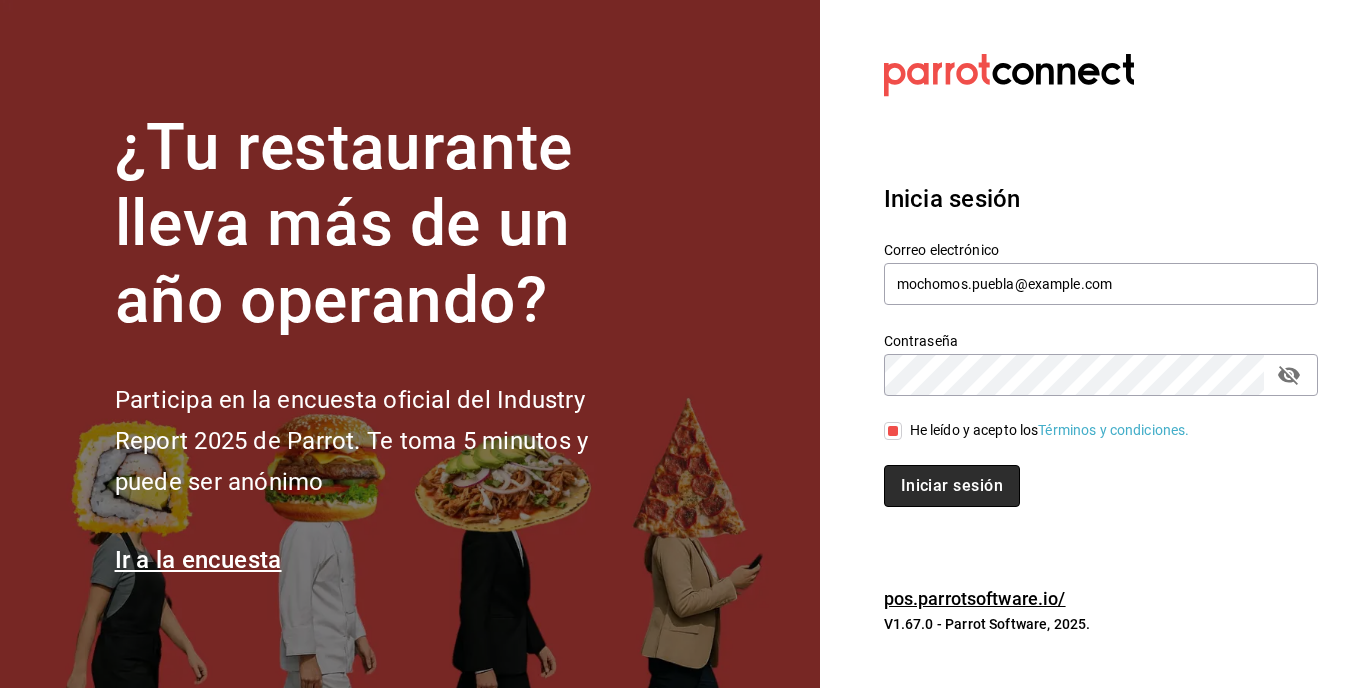 click on "Iniciar sesión" at bounding box center [952, 486] 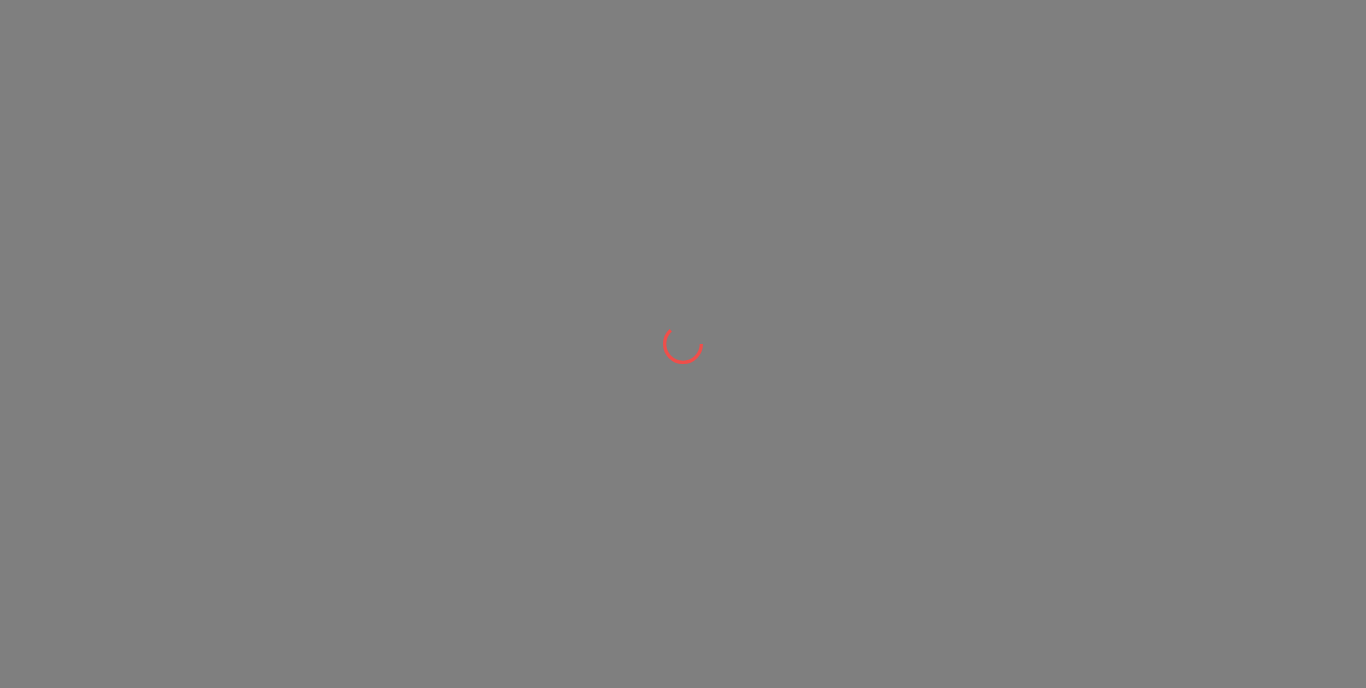 scroll, scrollTop: 0, scrollLeft: 0, axis: both 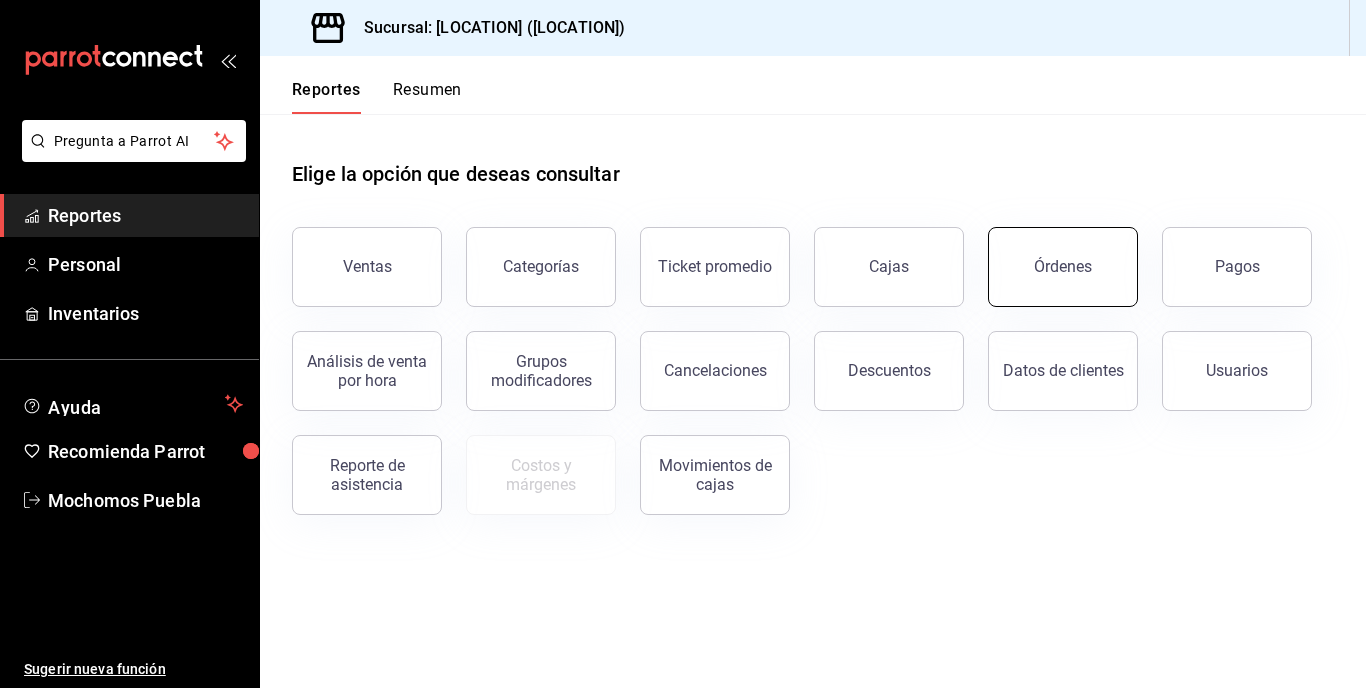 click on "Órdenes" at bounding box center [1063, 267] 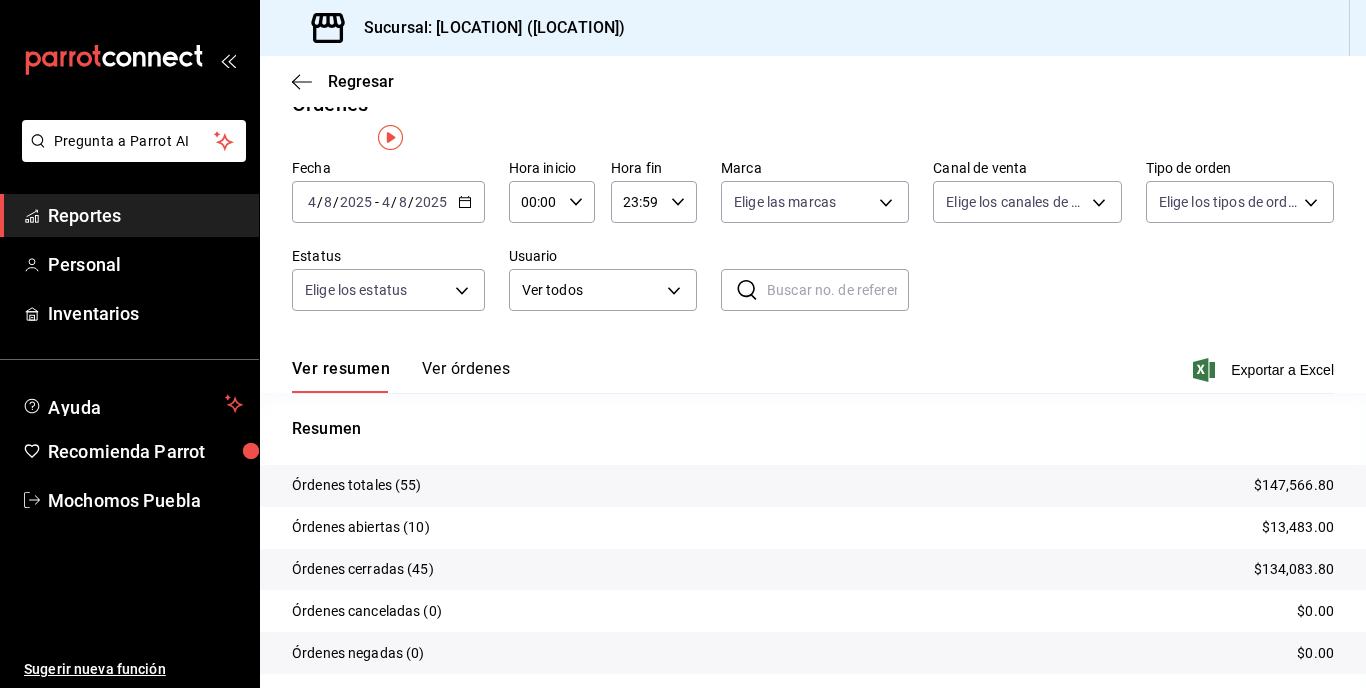 scroll, scrollTop: 0, scrollLeft: 0, axis: both 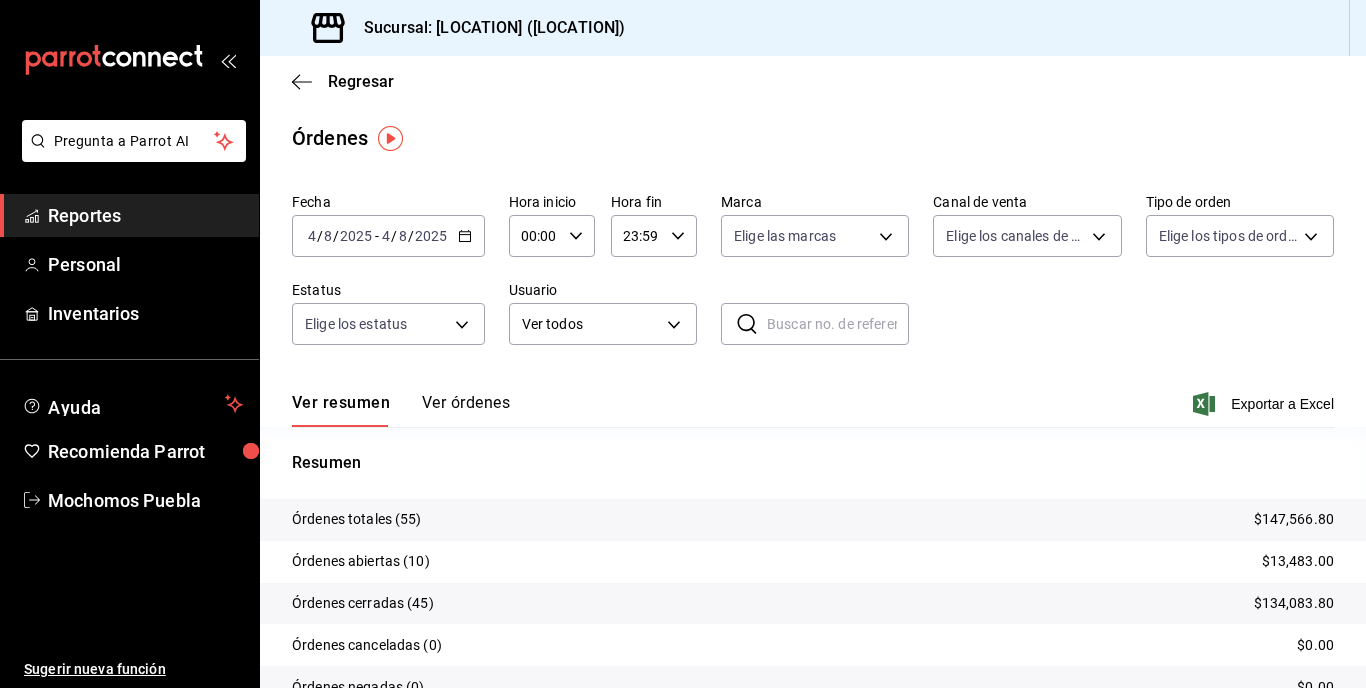 click 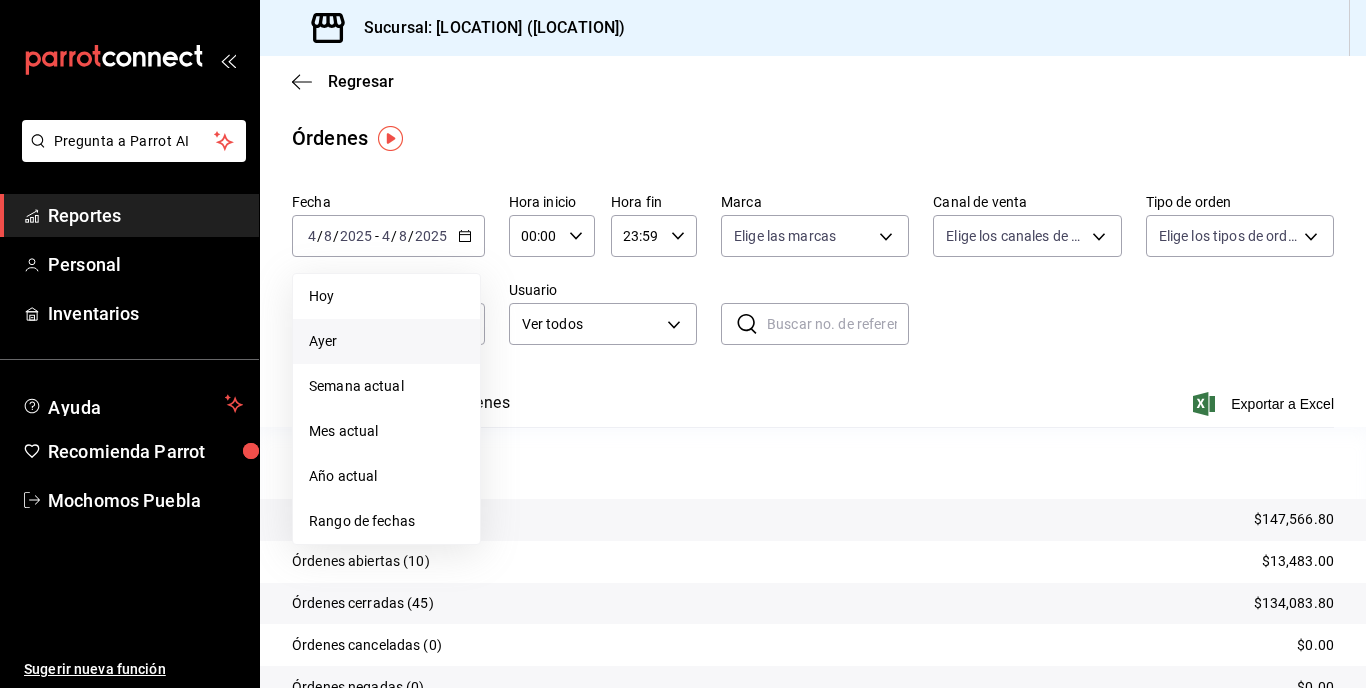 click on "Ayer" at bounding box center (386, 341) 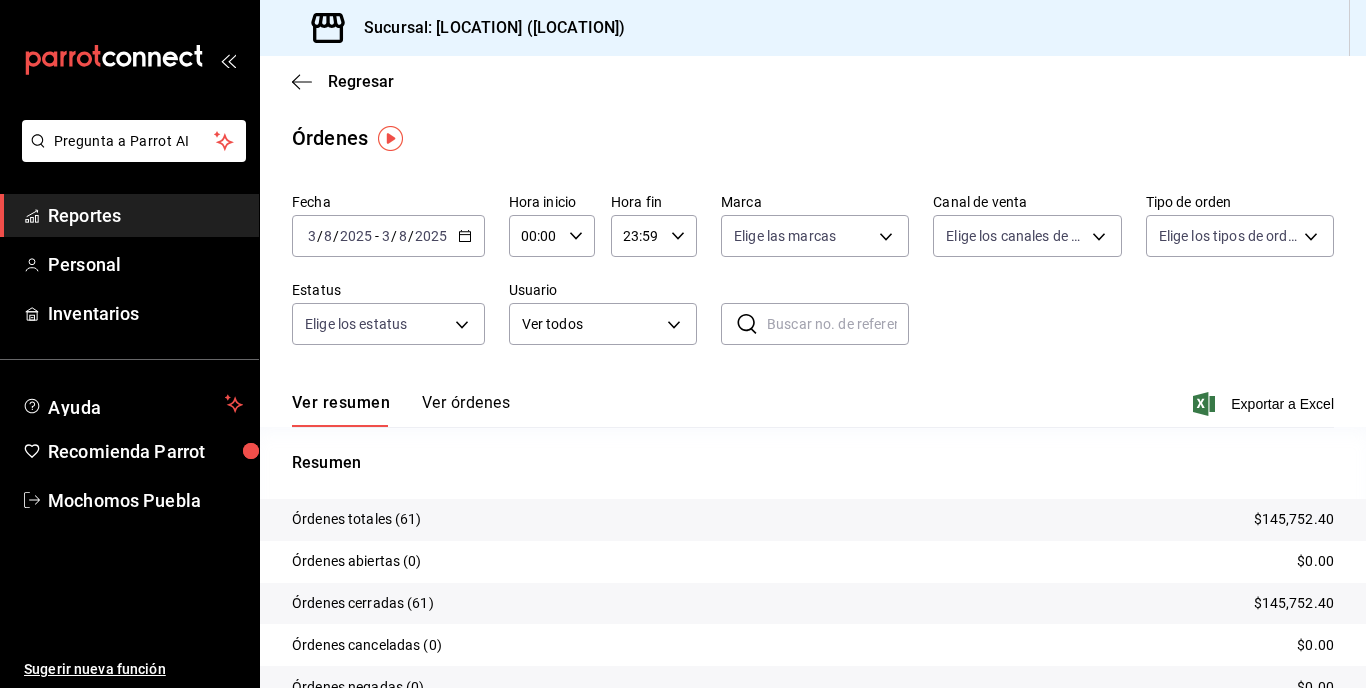 click 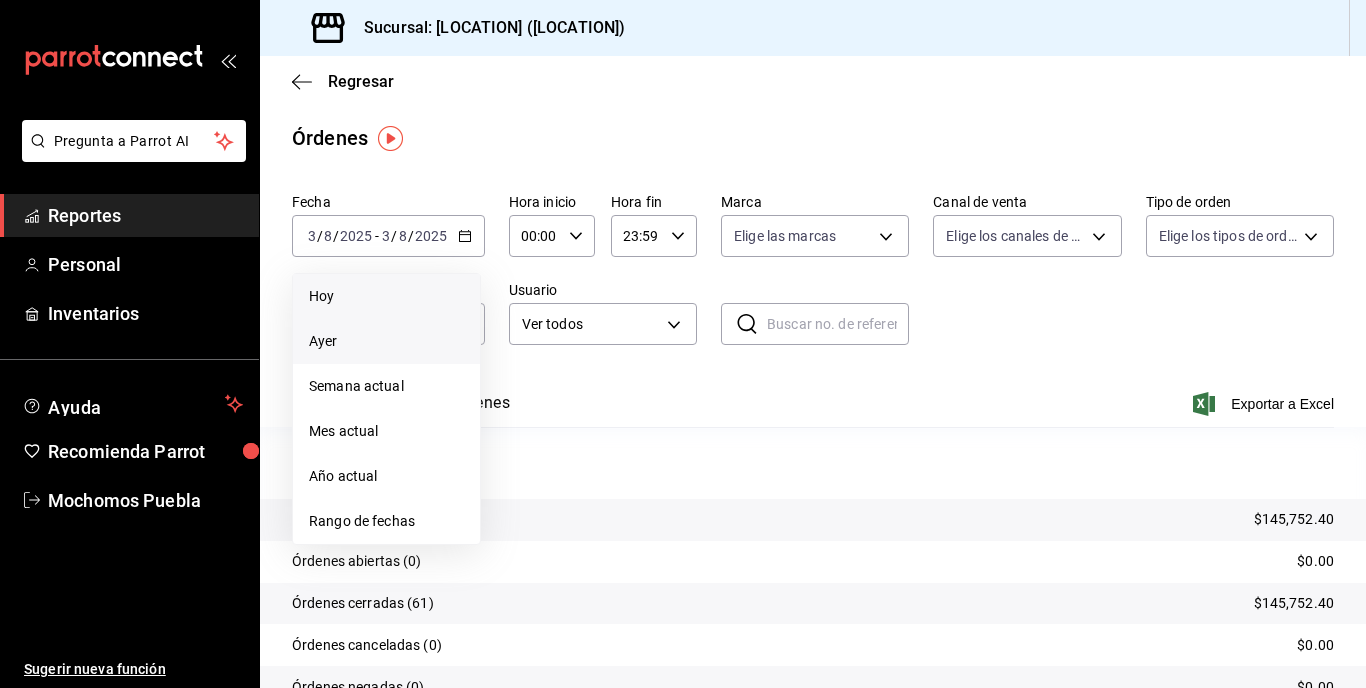 click on "Hoy" at bounding box center [386, 296] 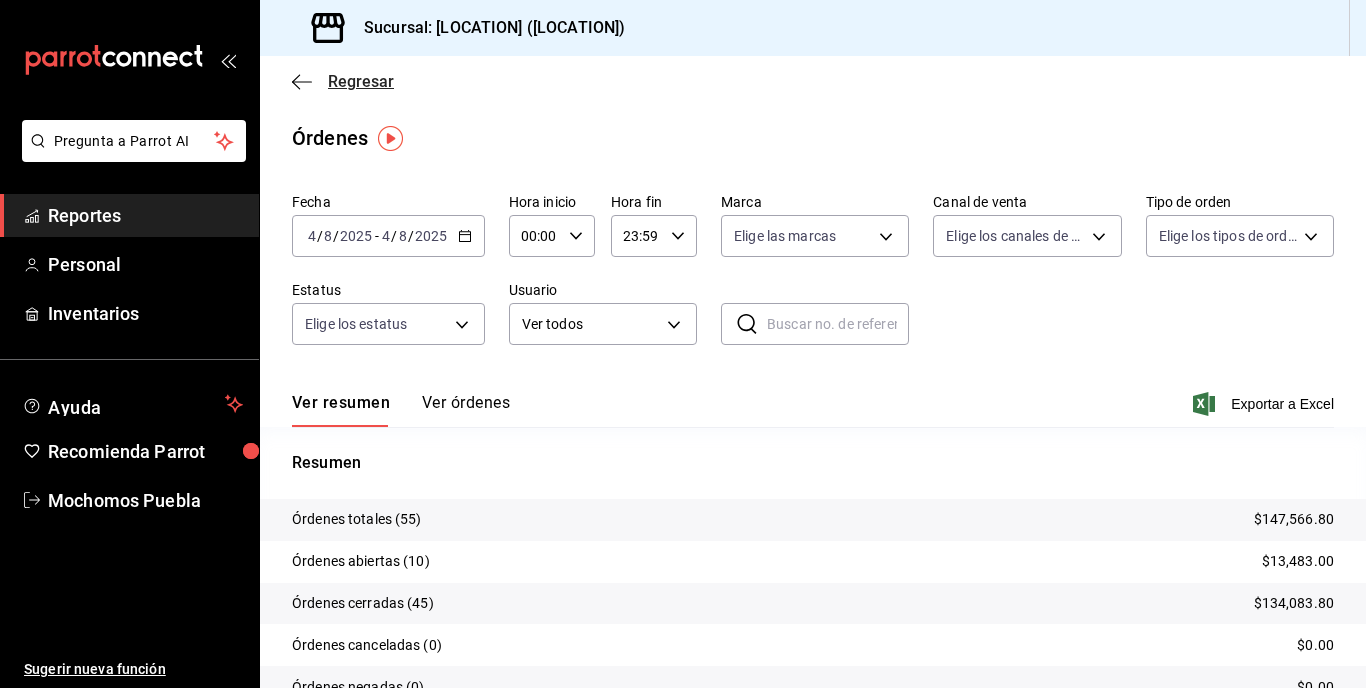click on "Regresar" at bounding box center [361, 81] 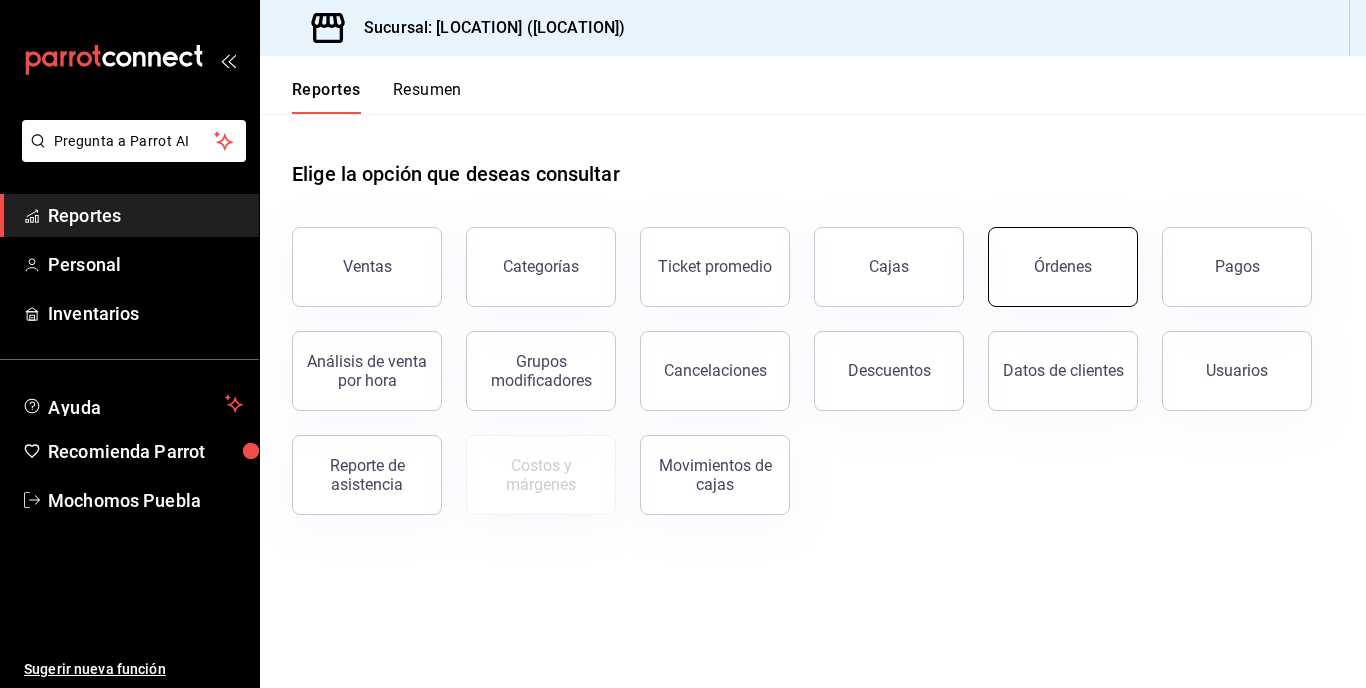 click on "Órdenes" at bounding box center (1063, 266) 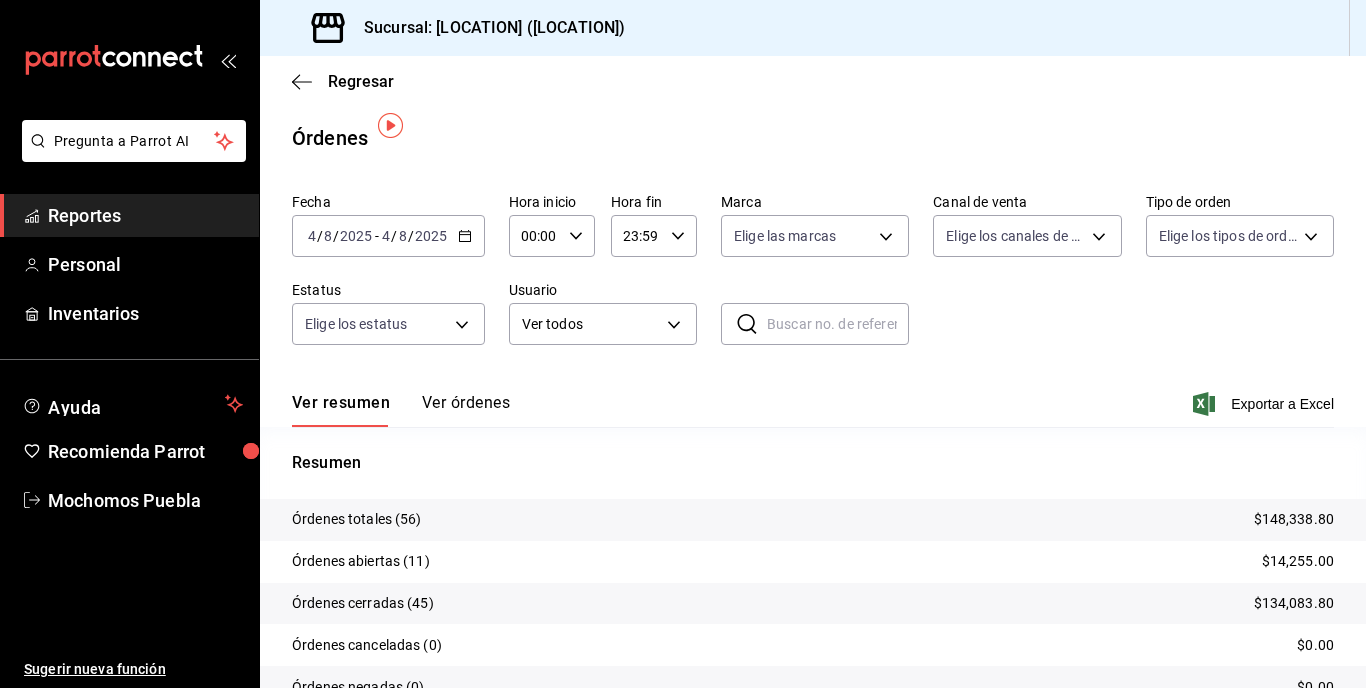 scroll, scrollTop: 97, scrollLeft: 0, axis: vertical 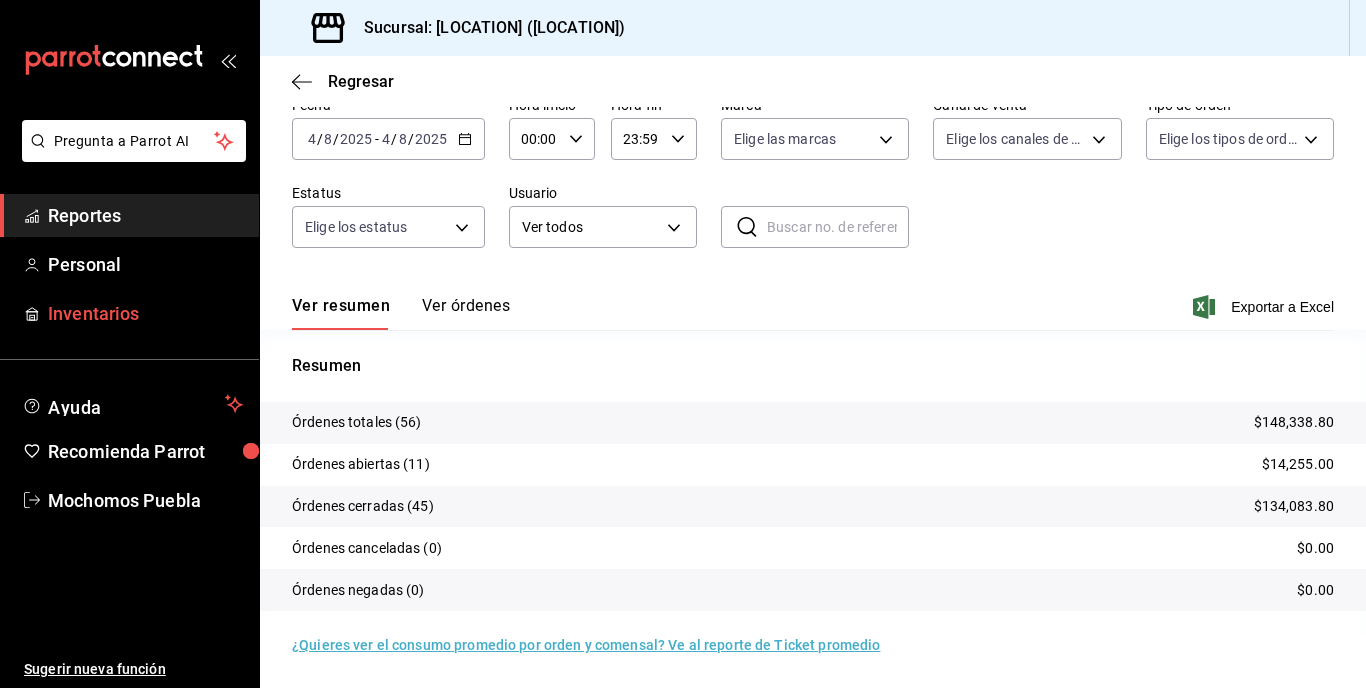 drag, startPoint x: 47, startPoint y: 342, endPoint x: 44, endPoint y: 314, distance: 28.160255 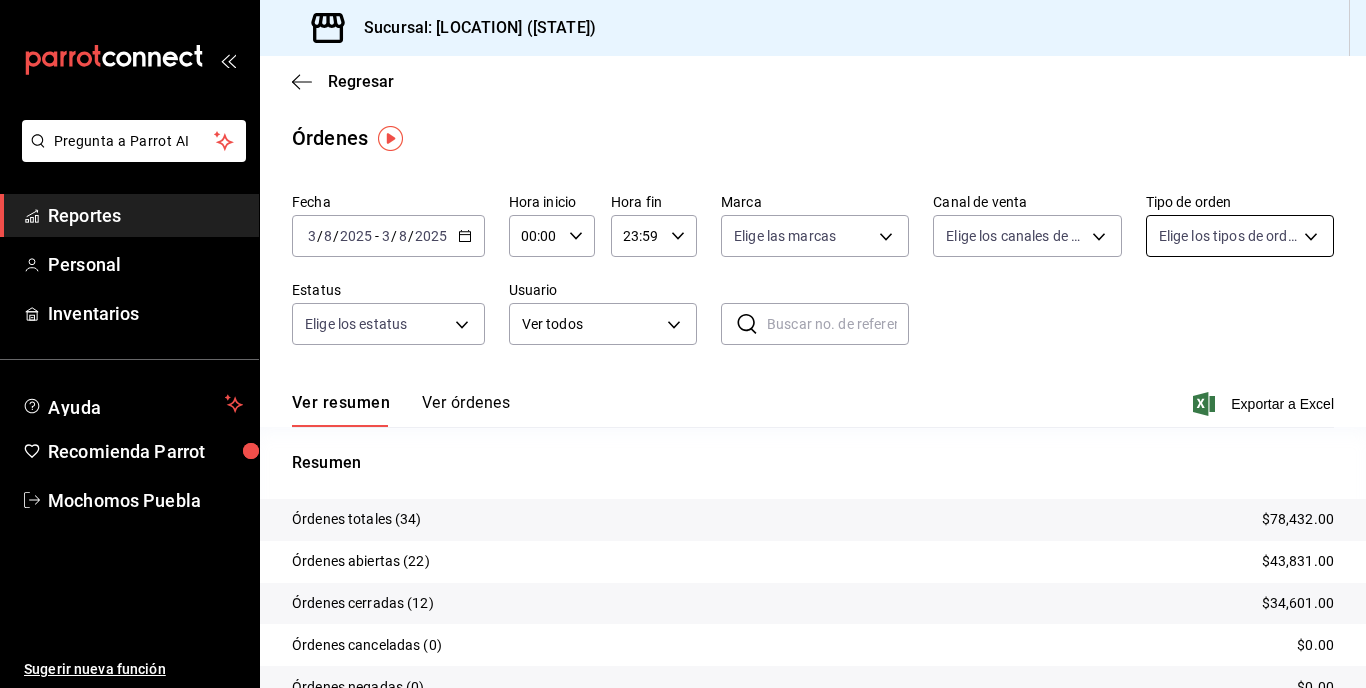 scroll, scrollTop: 0, scrollLeft: 0, axis: both 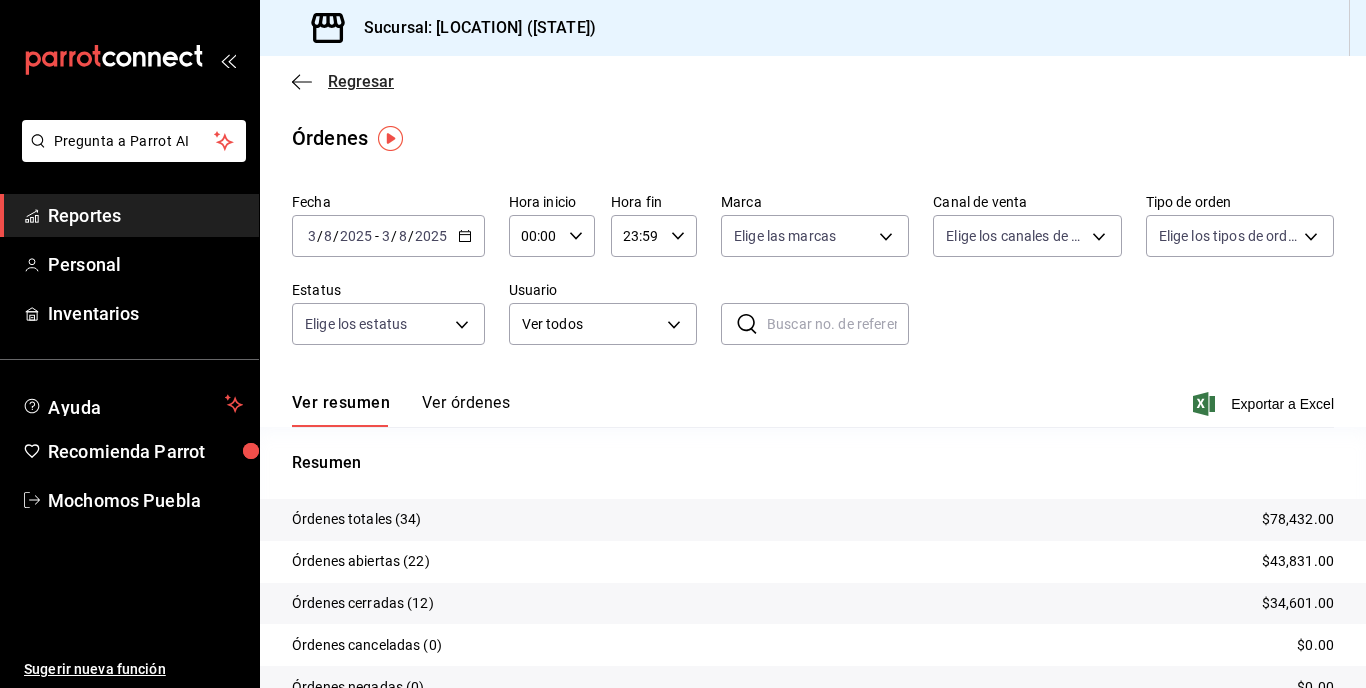 click on "Regresar" at bounding box center [361, 81] 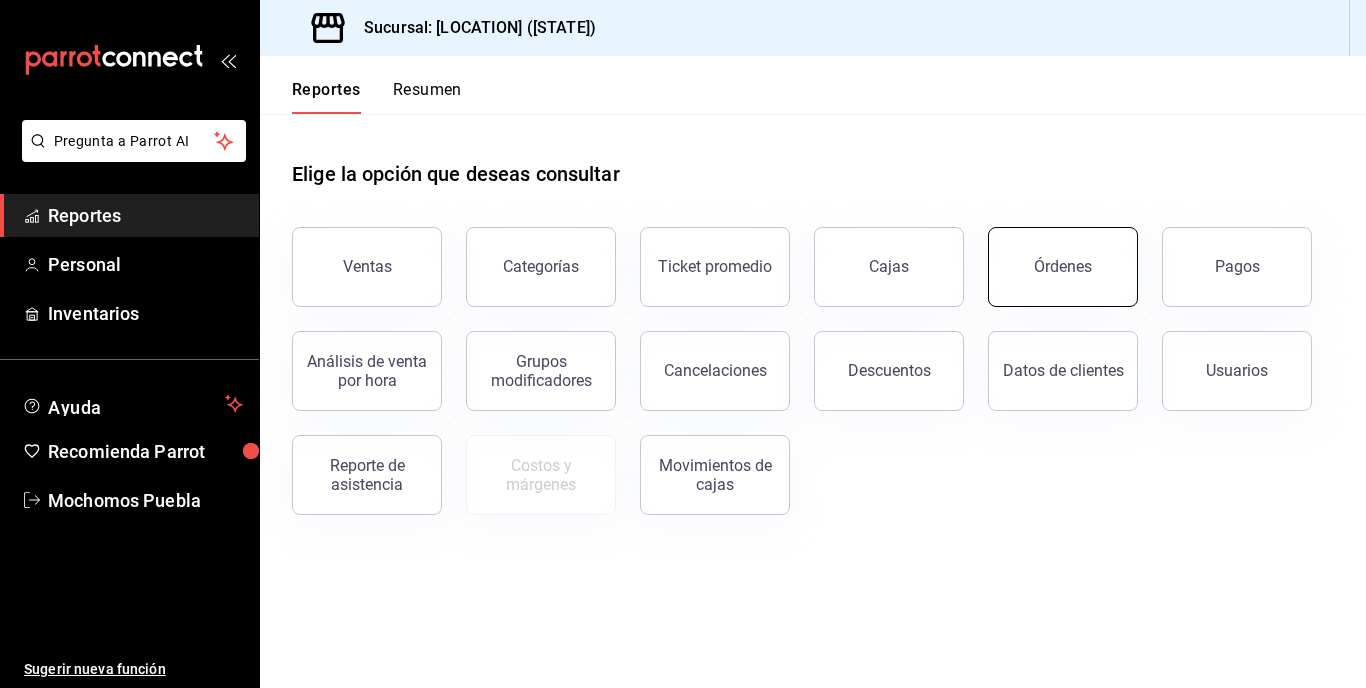 click on "Órdenes" at bounding box center (1063, 267) 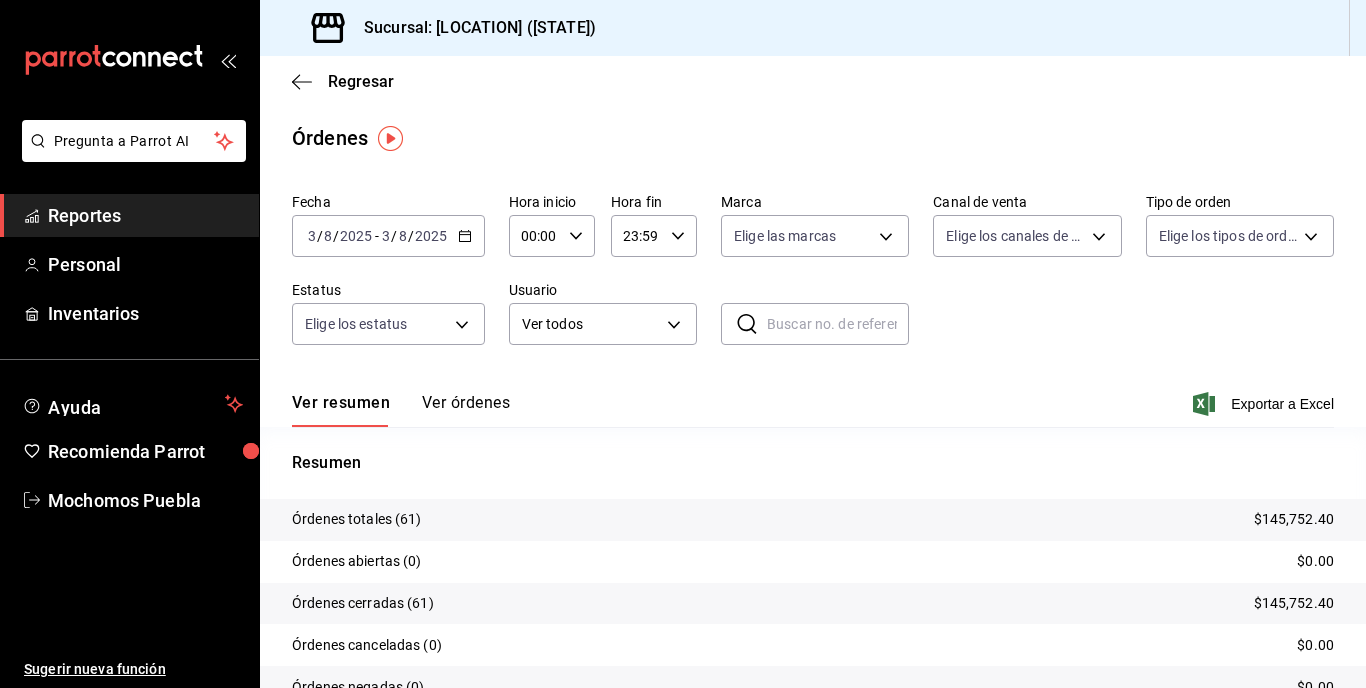 click 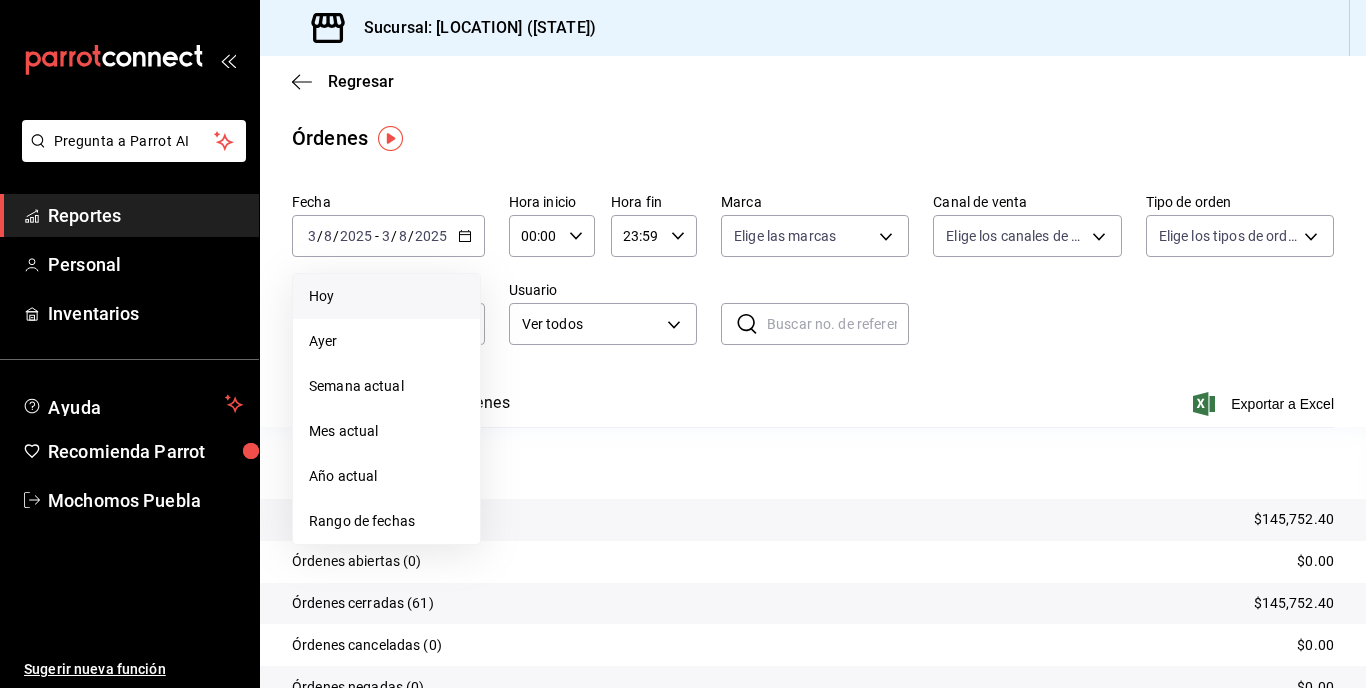click on "Hoy" at bounding box center (386, 296) 